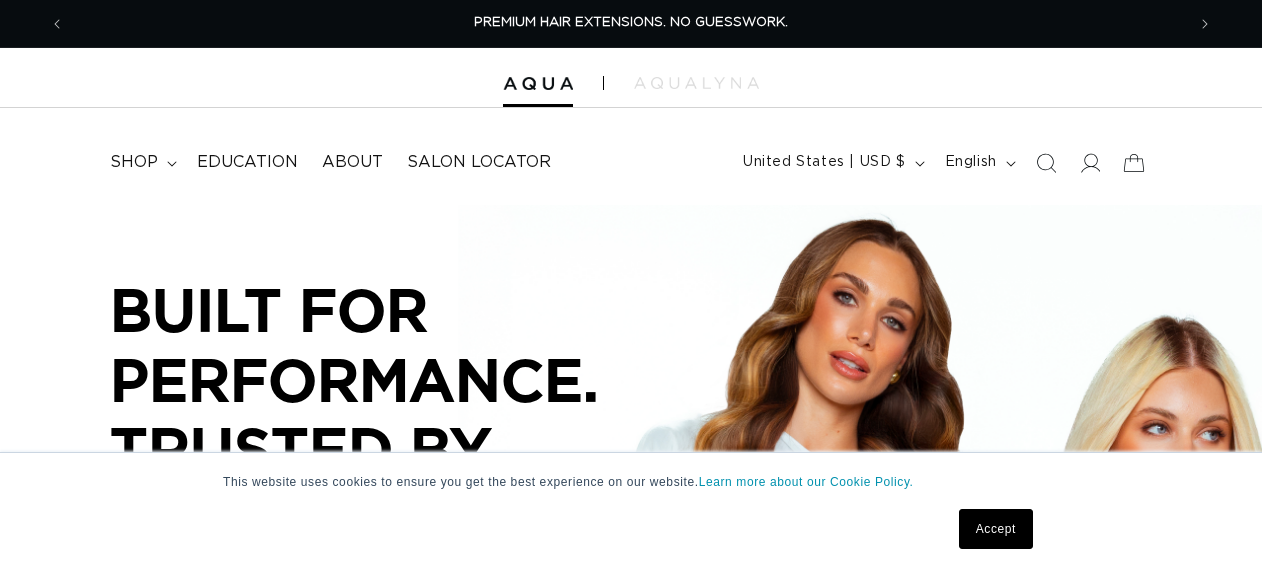 scroll, scrollTop: 0, scrollLeft: 0, axis: both 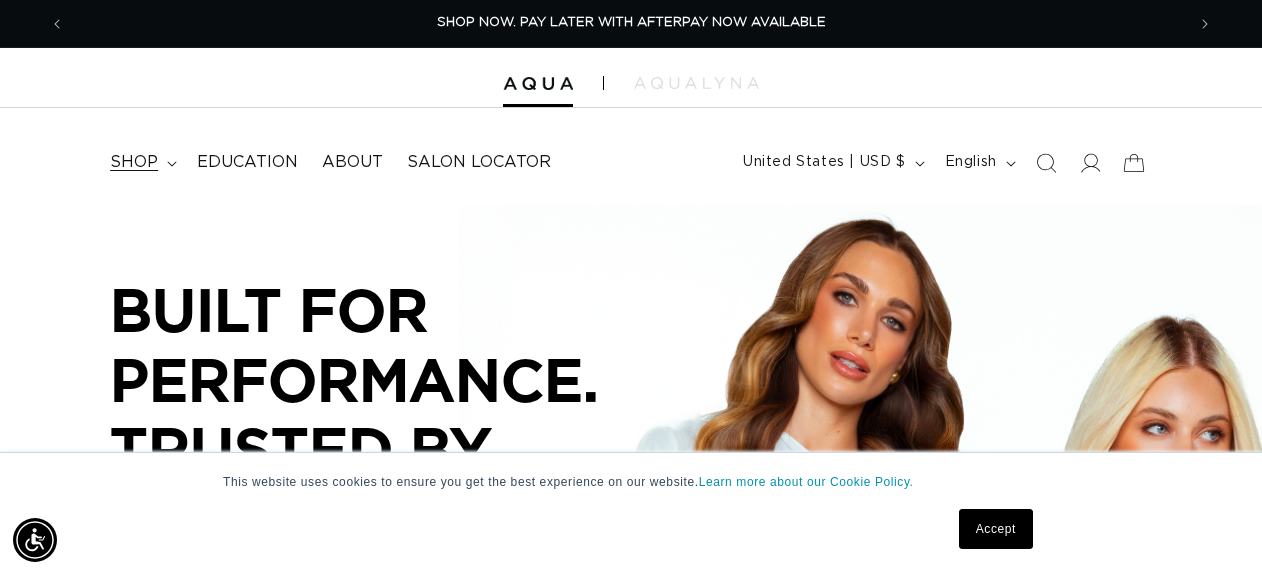 click on "shop" at bounding box center [134, 162] 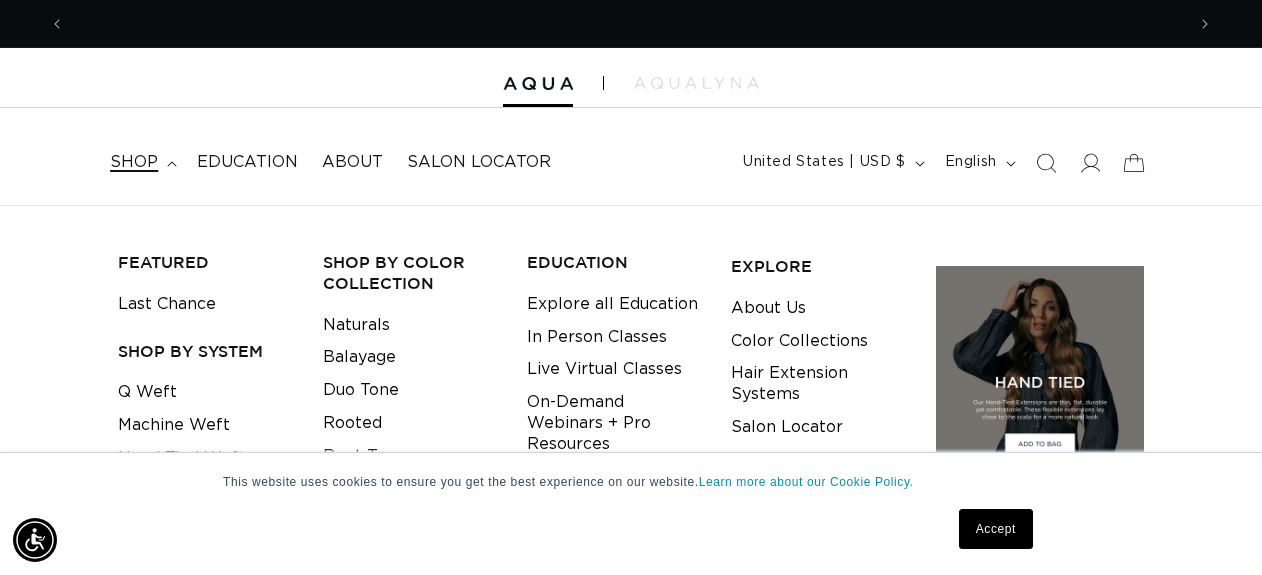 scroll, scrollTop: 0, scrollLeft: 2240, axis: horizontal 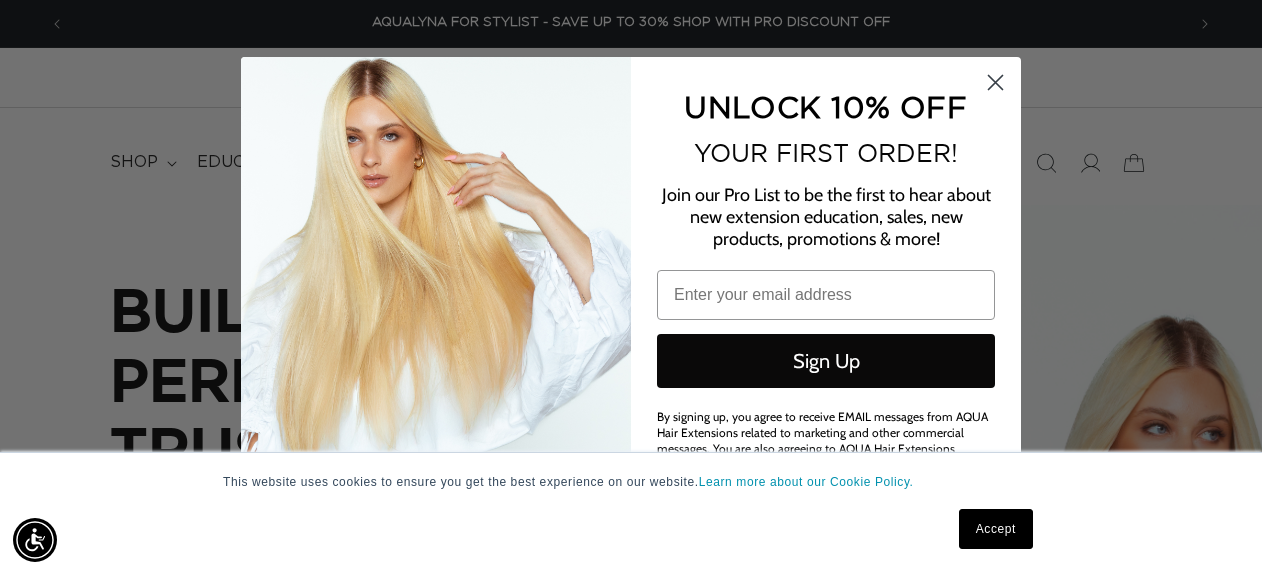 click 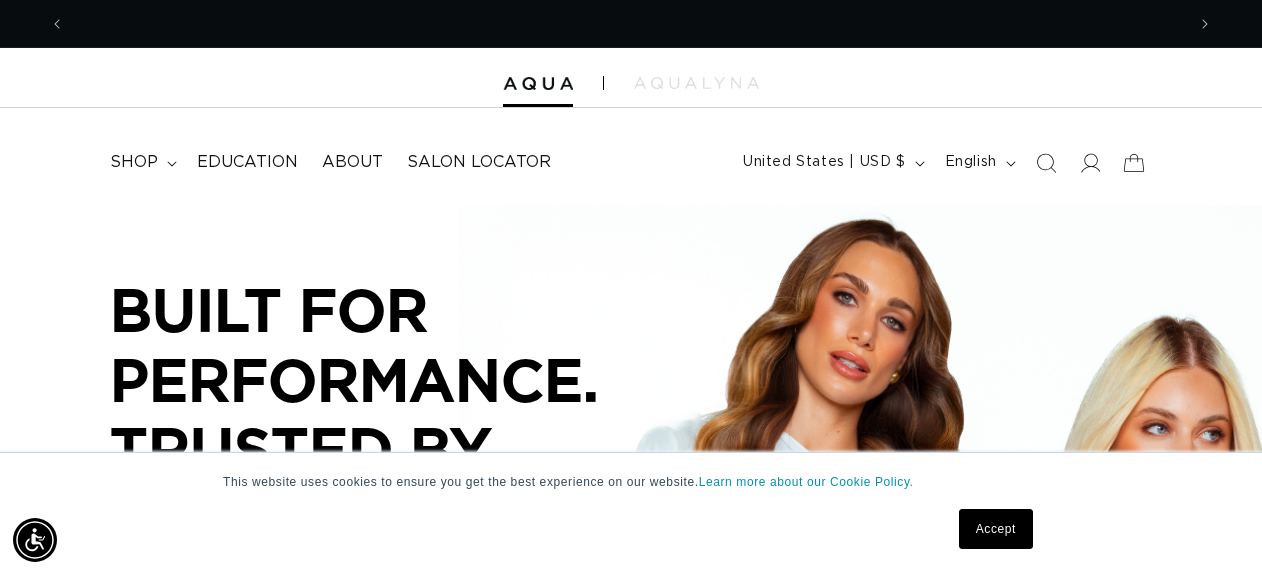 scroll, scrollTop: 0, scrollLeft: 0, axis: both 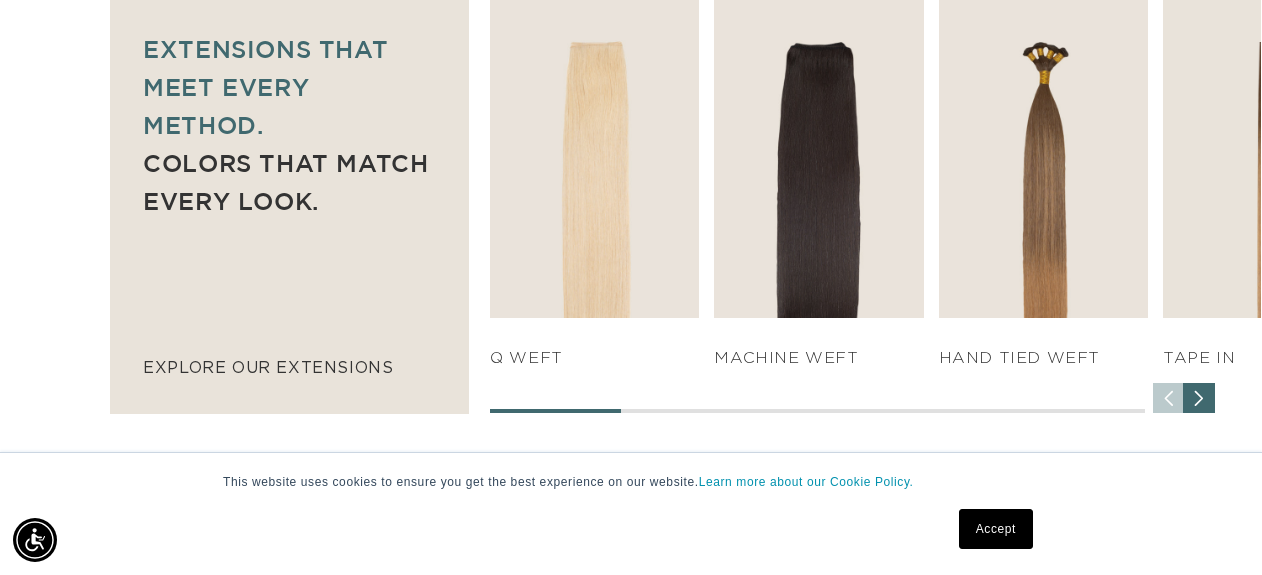 click at bounding box center (1199, 399) 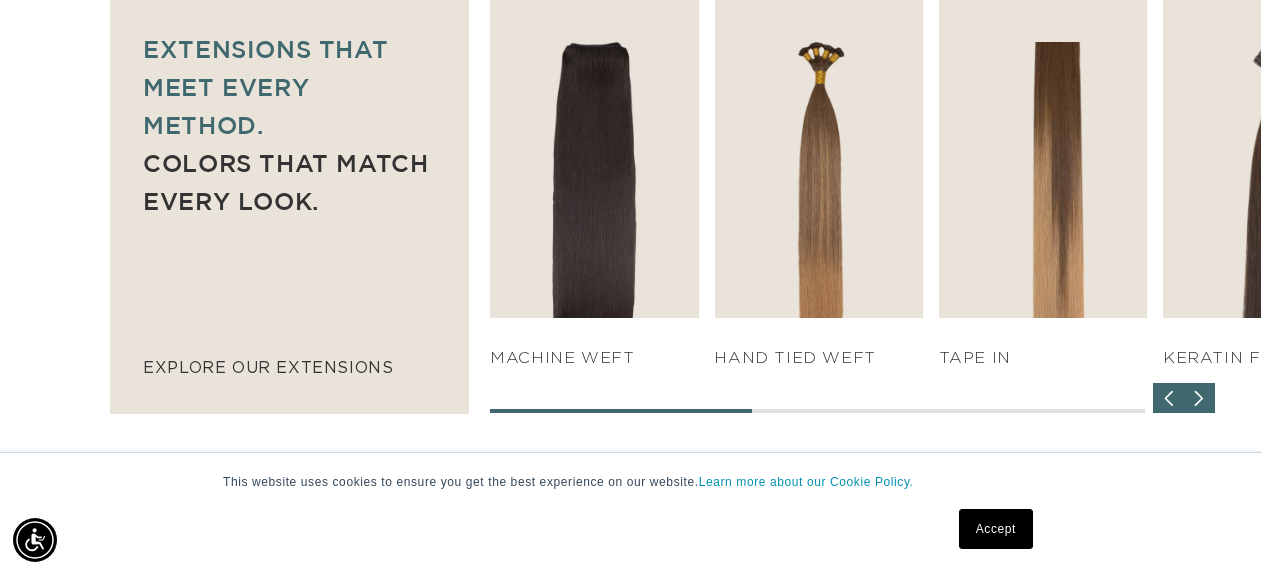 scroll, scrollTop: 0, scrollLeft: 1120, axis: horizontal 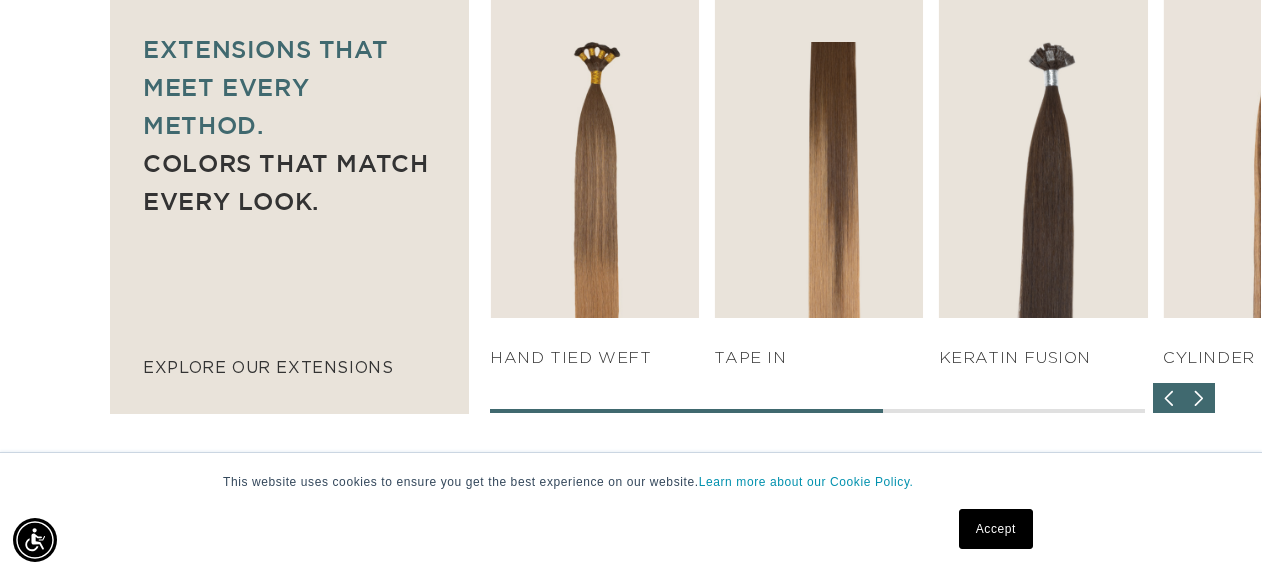 click at bounding box center [1199, 399] 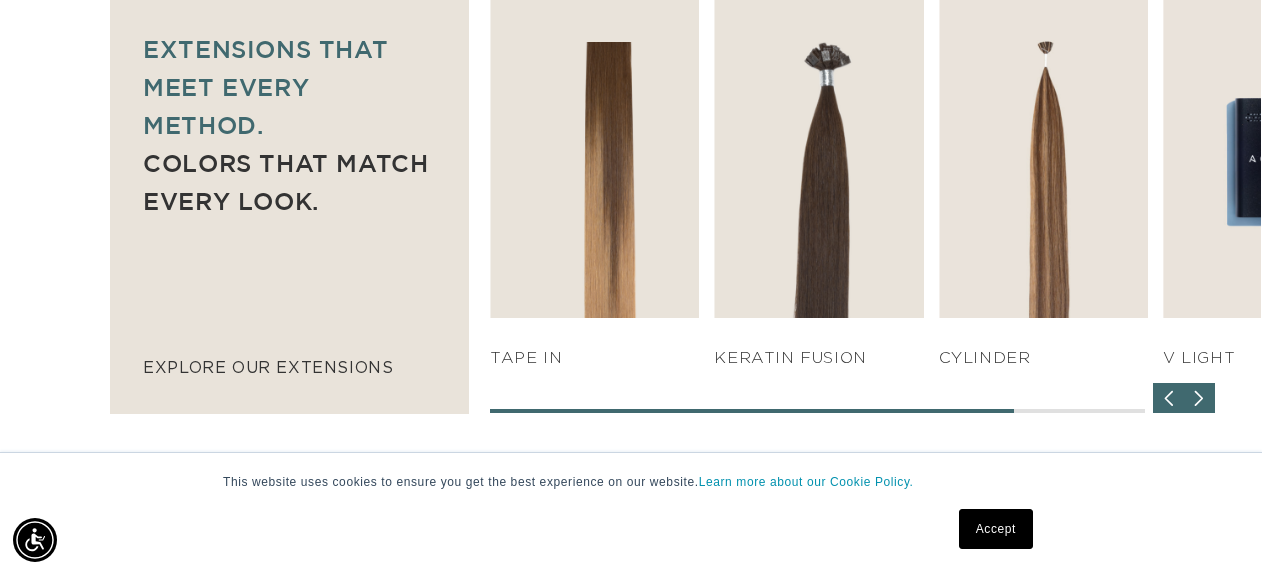 click at bounding box center (1199, 399) 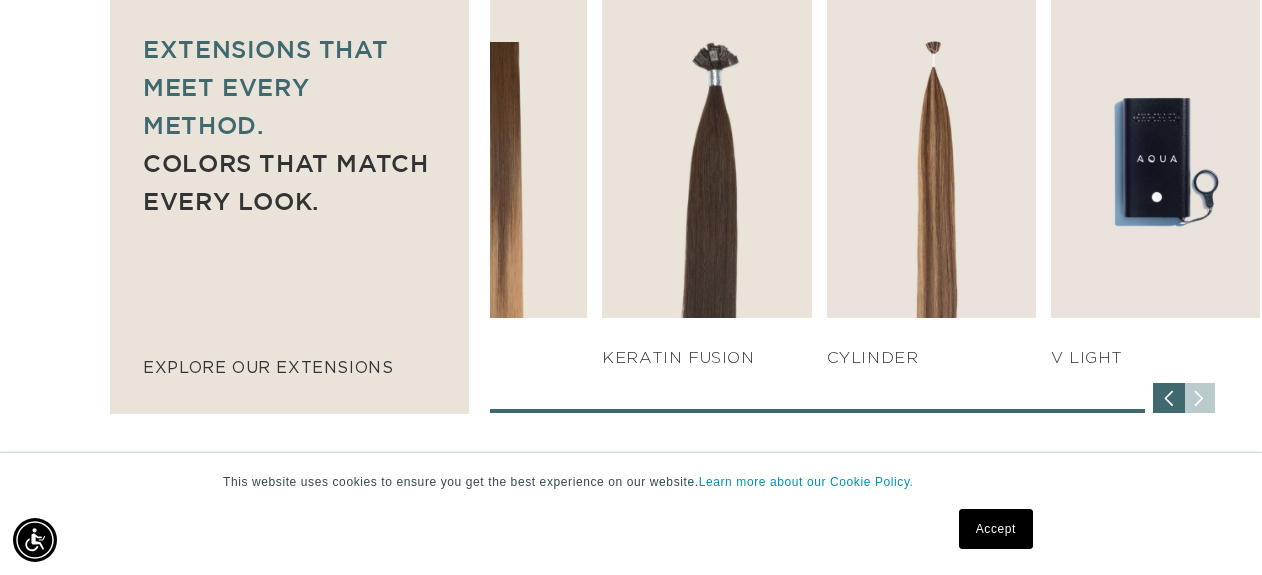 click on "SHOP NOW
q weft
SHOP NOW
Machine Weft SHOP NOW" at bounding box center (875, 207) 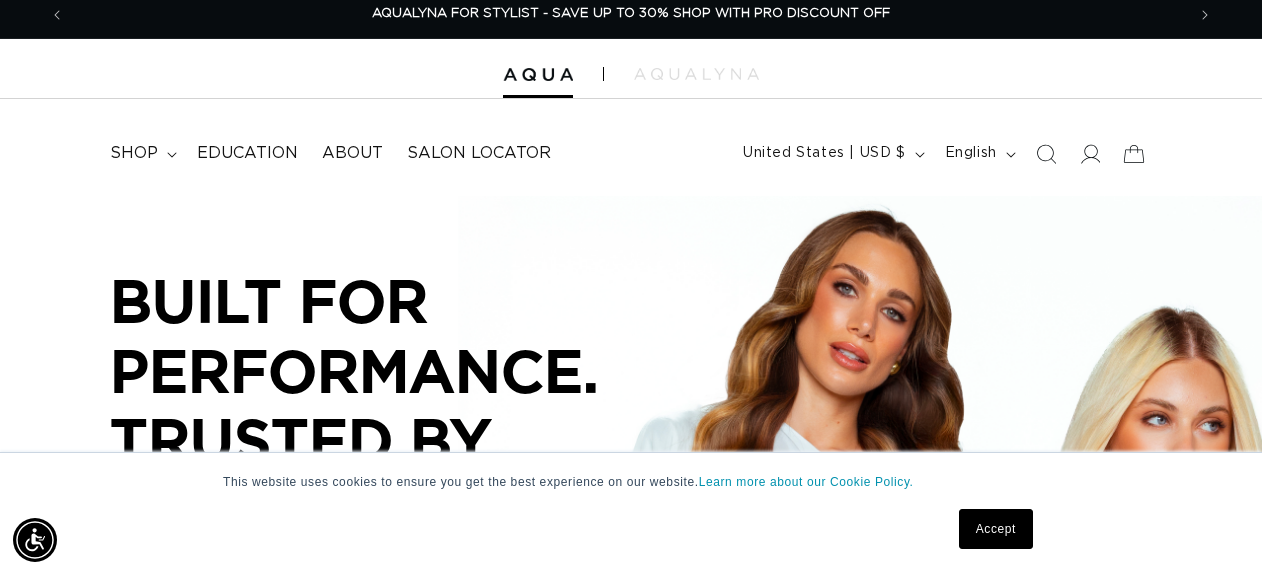 scroll, scrollTop: 0, scrollLeft: 0, axis: both 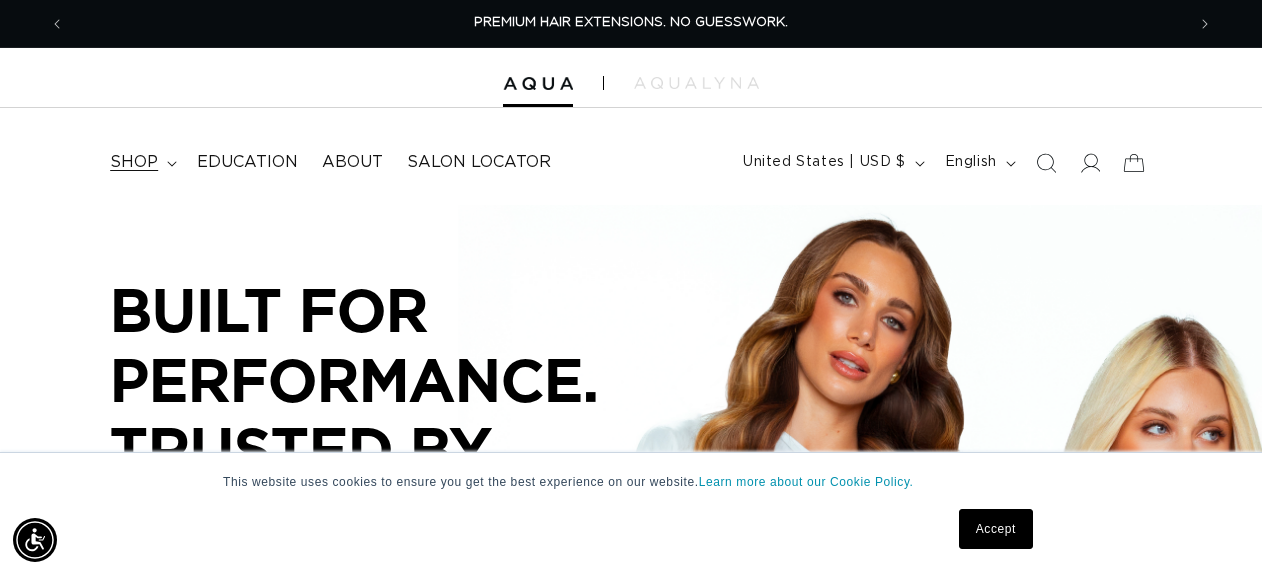 click on "shop" at bounding box center [141, 162] 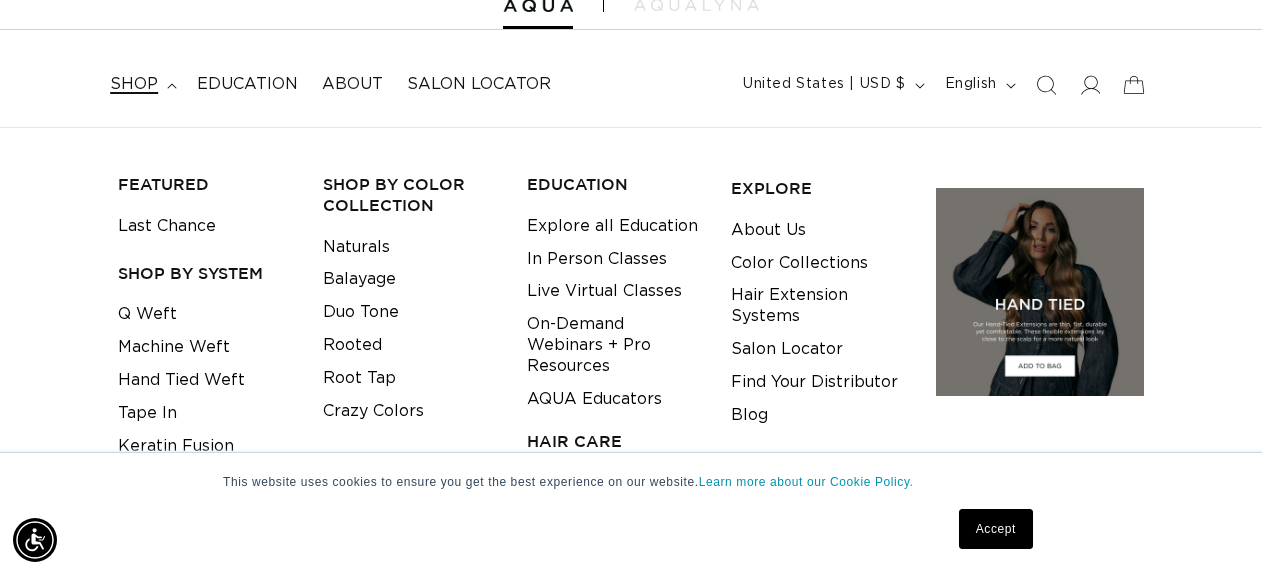 scroll, scrollTop: 86, scrollLeft: 0, axis: vertical 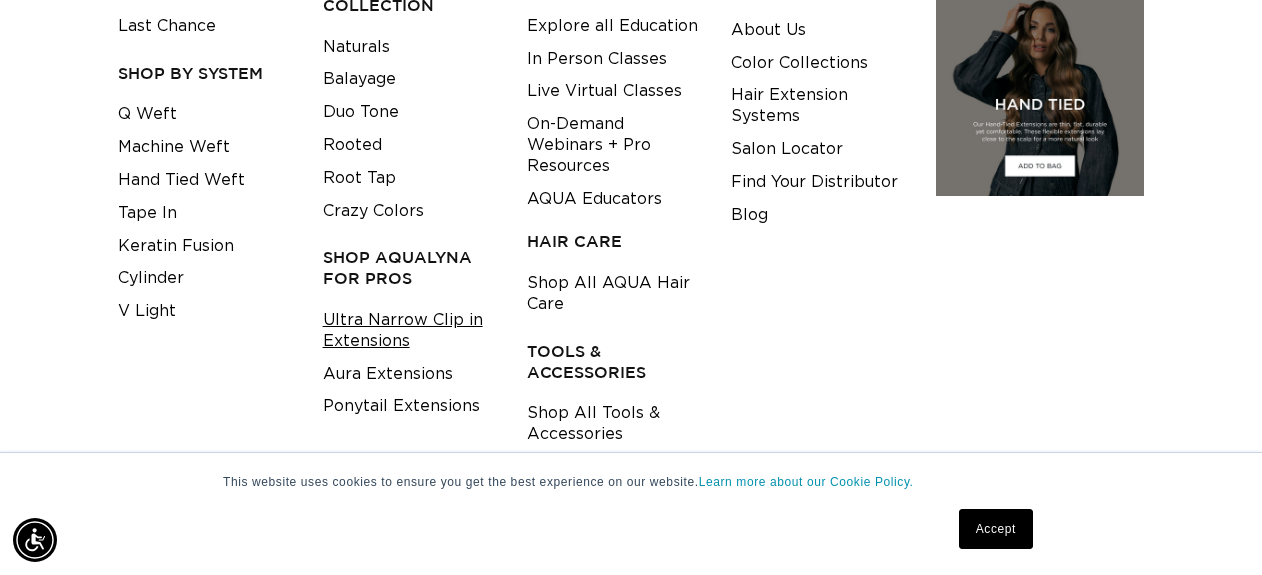 click on "Ultra Narrow Clip in Extensions" at bounding box center [409, 331] 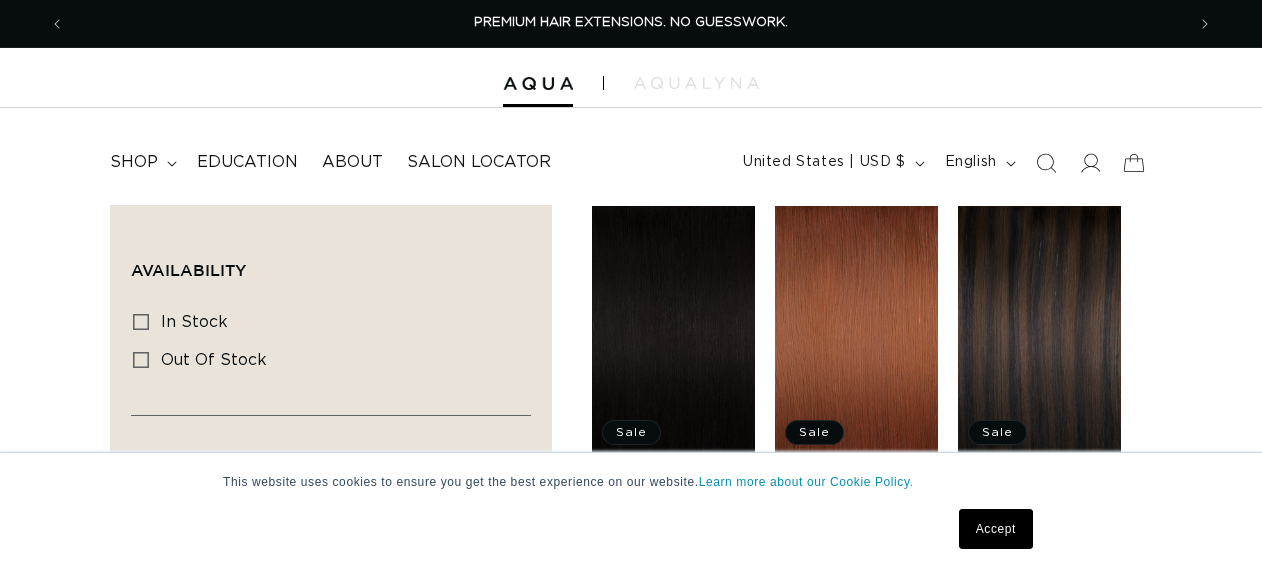 scroll, scrollTop: 0, scrollLeft: 0, axis: both 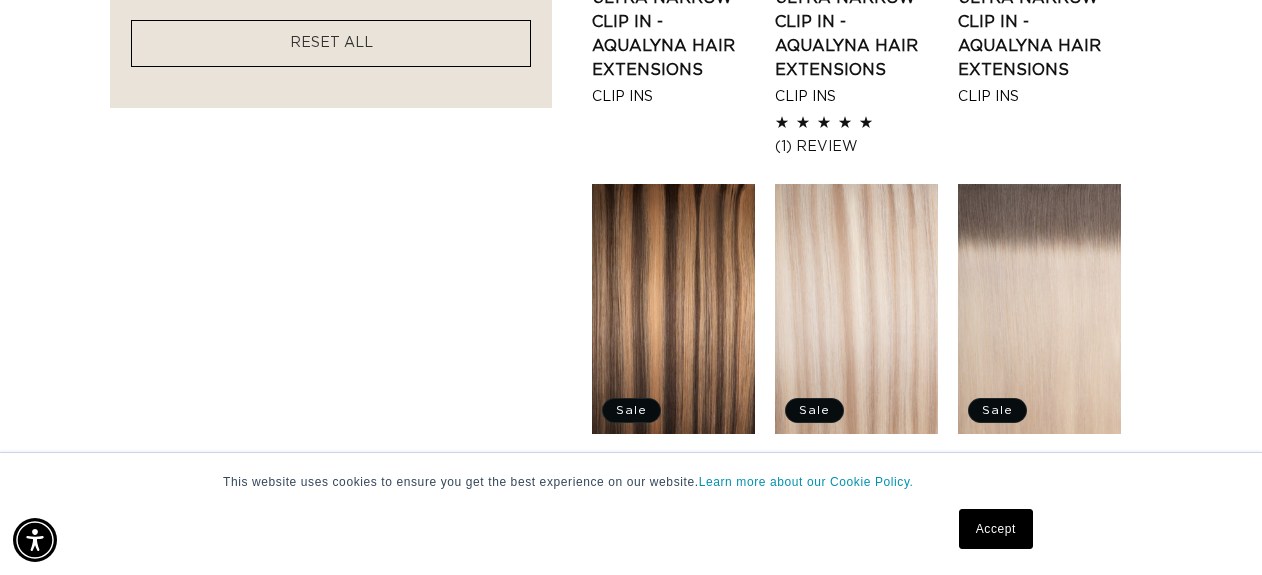 click on "Atlantic Duo Tone - Ultra Narrow Clip In - AquaLyna Hair Extensions" at bounding box center [856, 518] 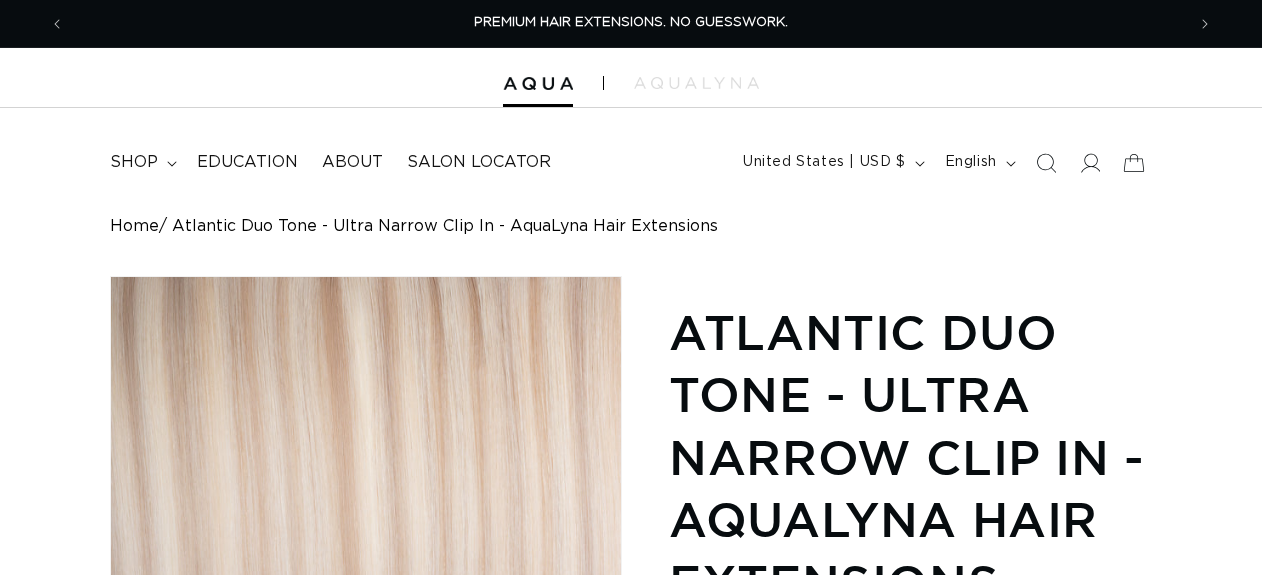 scroll, scrollTop: 0, scrollLeft: 0, axis: both 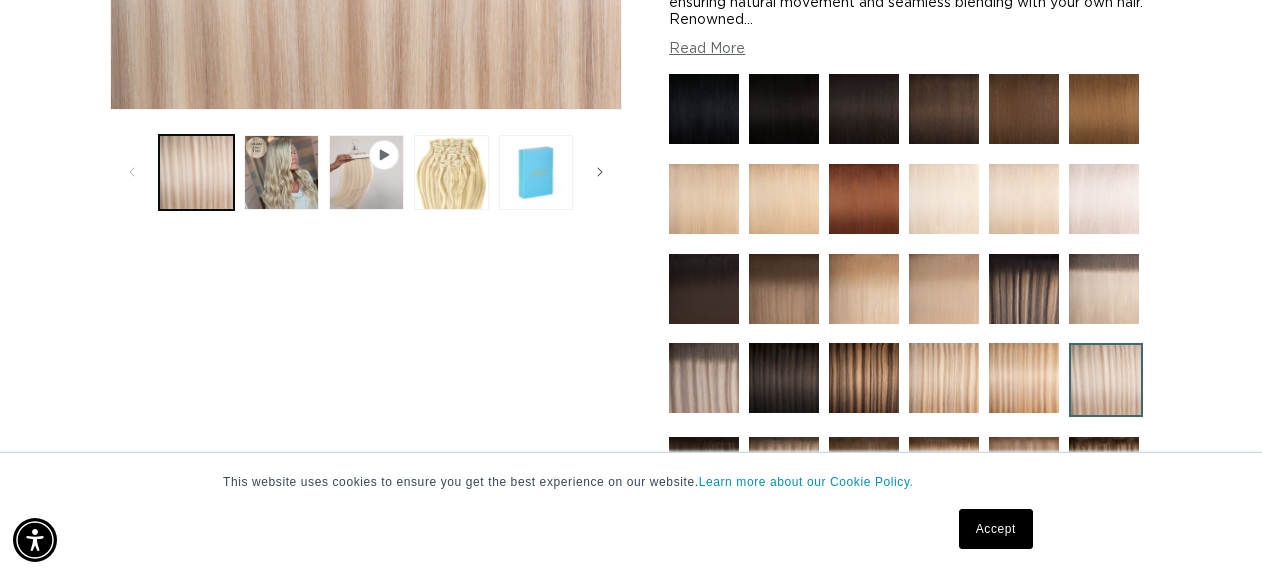 click on "Accept" at bounding box center (996, 529) 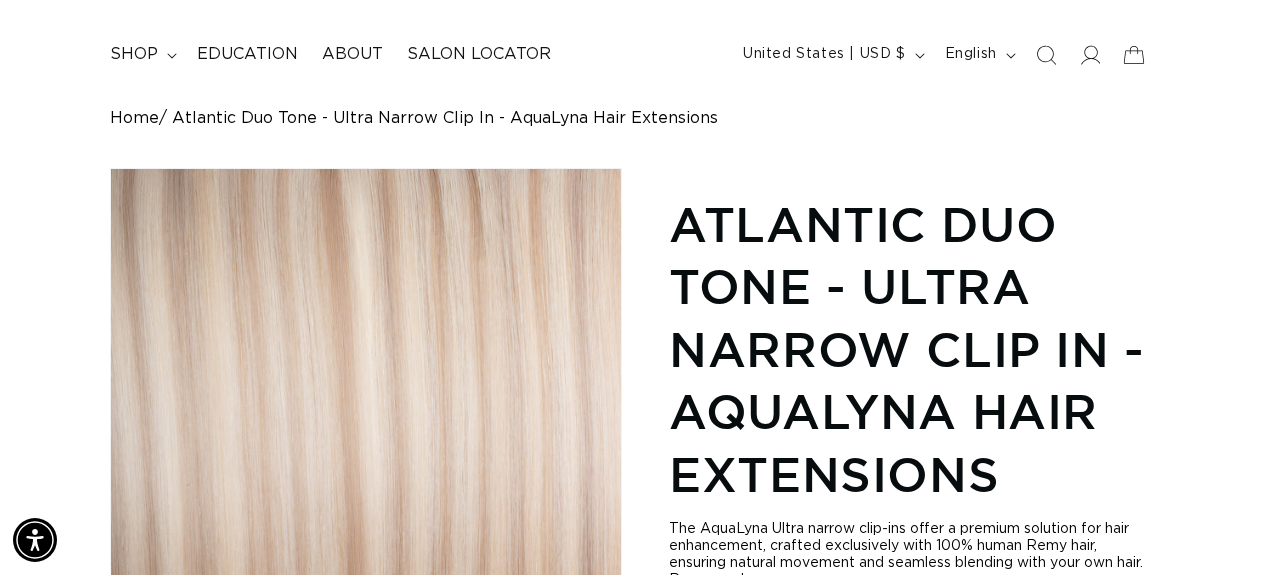 scroll, scrollTop: 63, scrollLeft: 0, axis: vertical 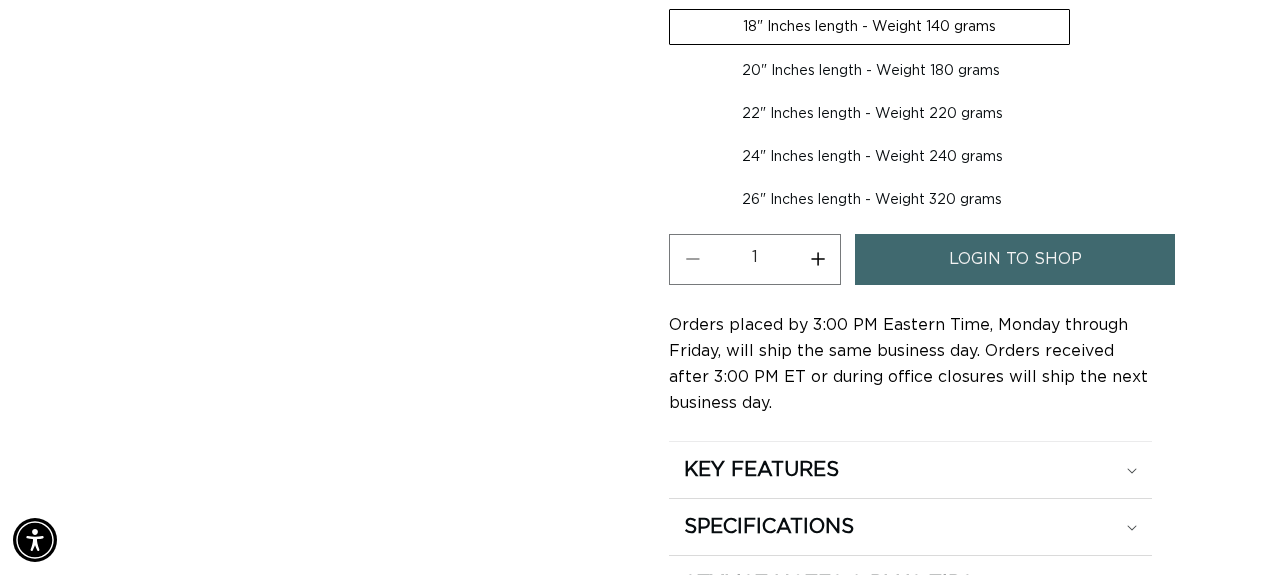 click on "login to shop" at bounding box center [1015, 259] 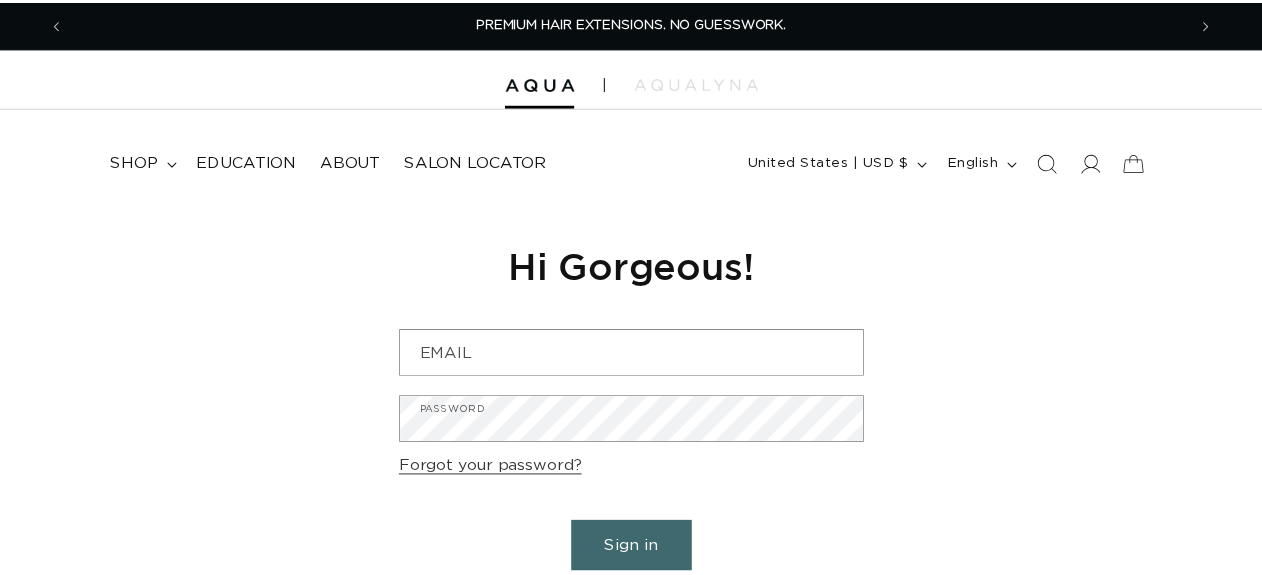 scroll, scrollTop: 0, scrollLeft: 0, axis: both 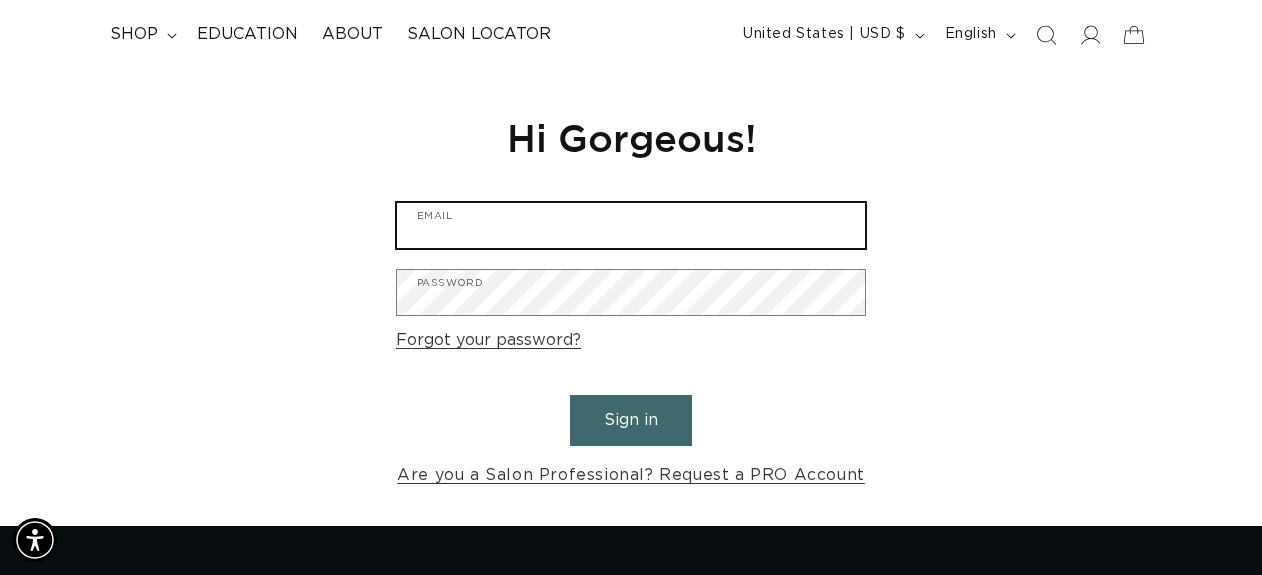 type on "brittanymarkowski@yahoo.com" 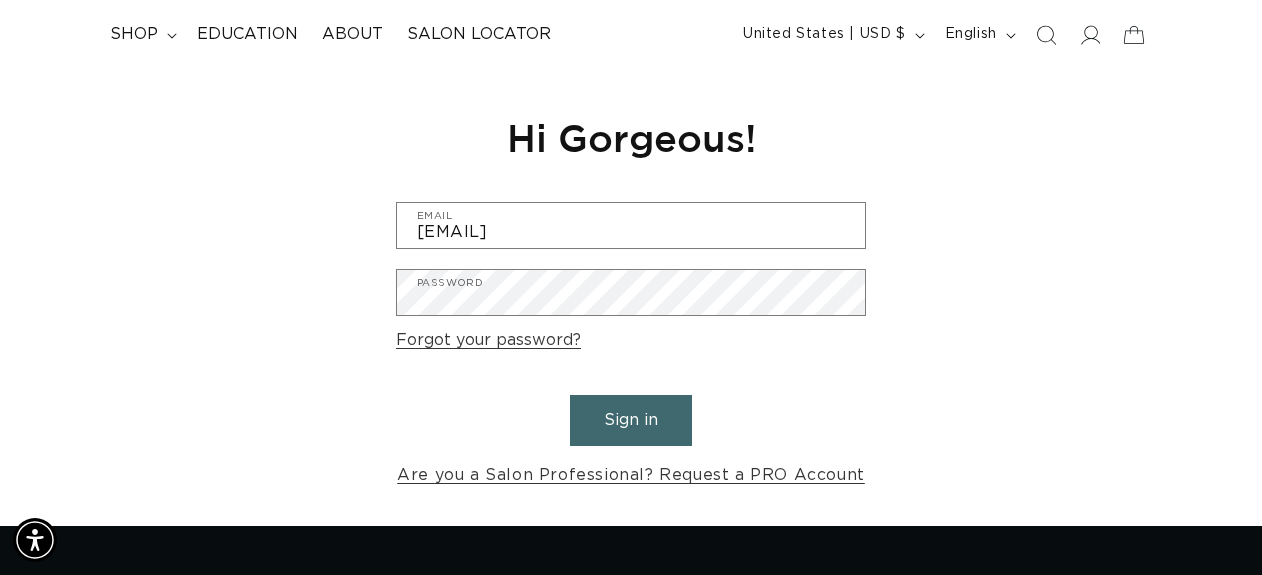click on "Sign in" at bounding box center [631, 420] 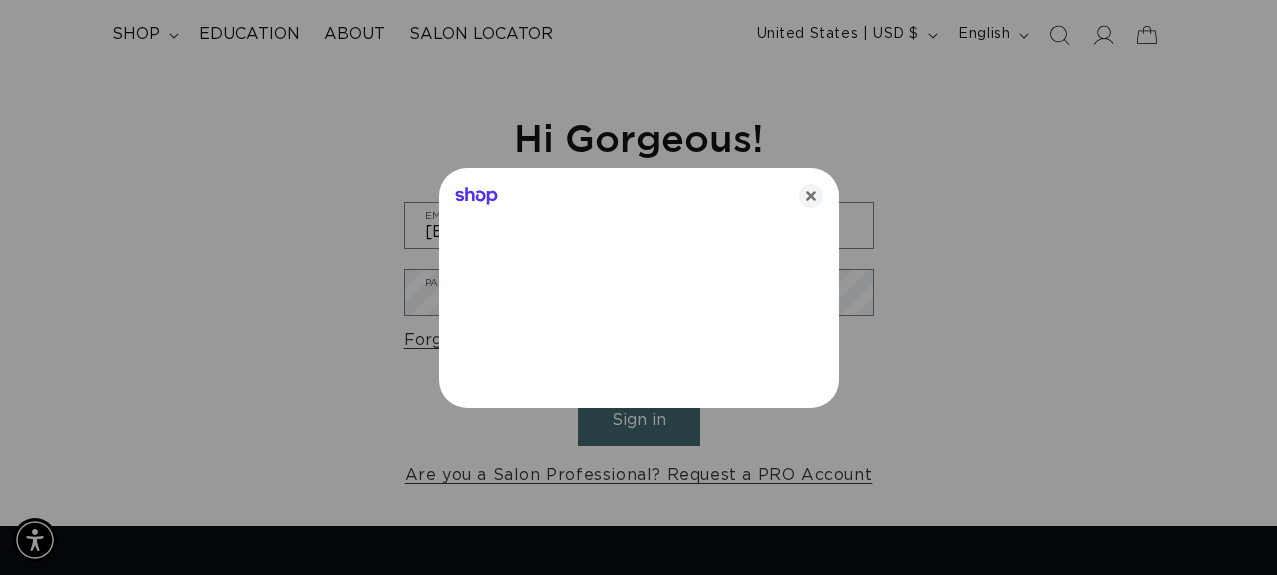 scroll, scrollTop: 0, scrollLeft: 1135, axis: horizontal 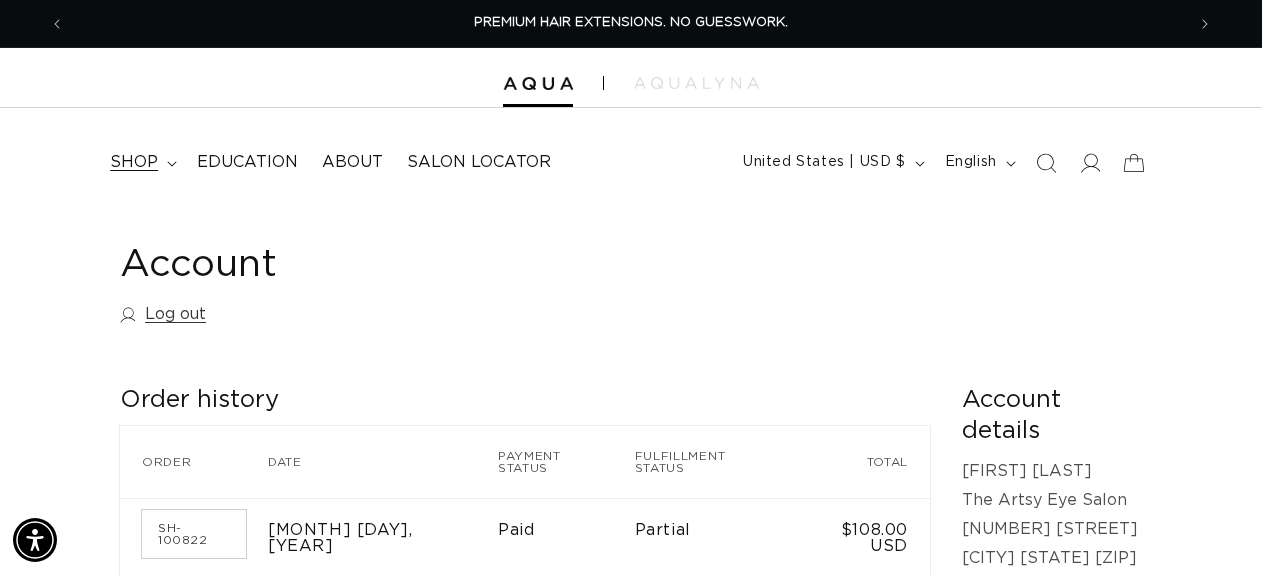 click on "shop" at bounding box center (141, 162) 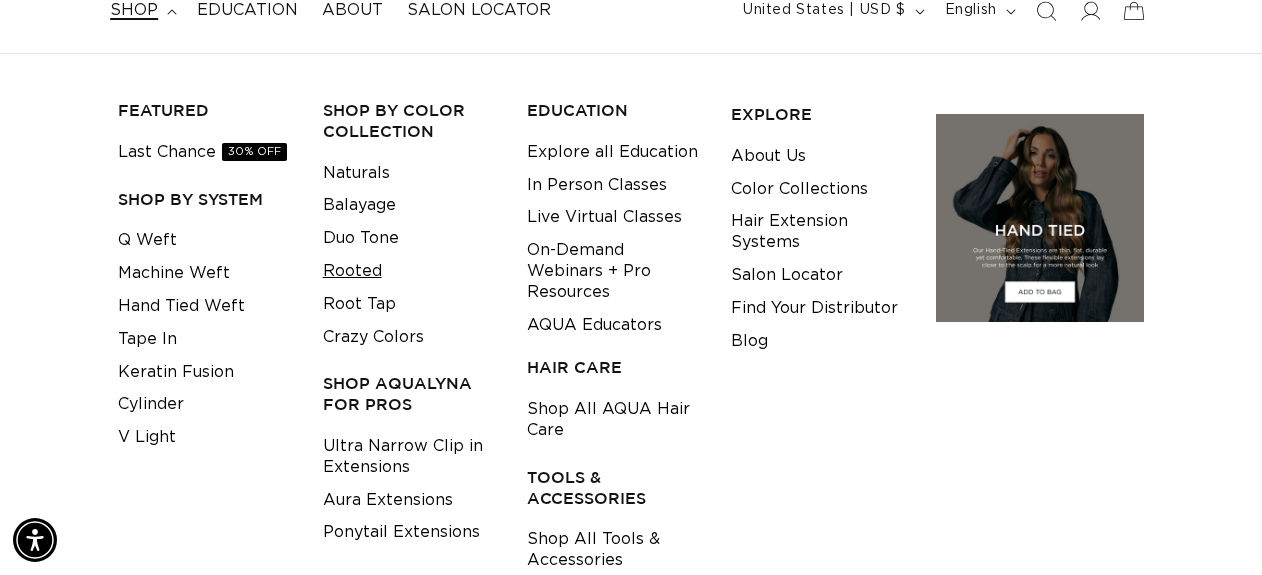 scroll, scrollTop: 157, scrollLeft: 0, axis: vertical 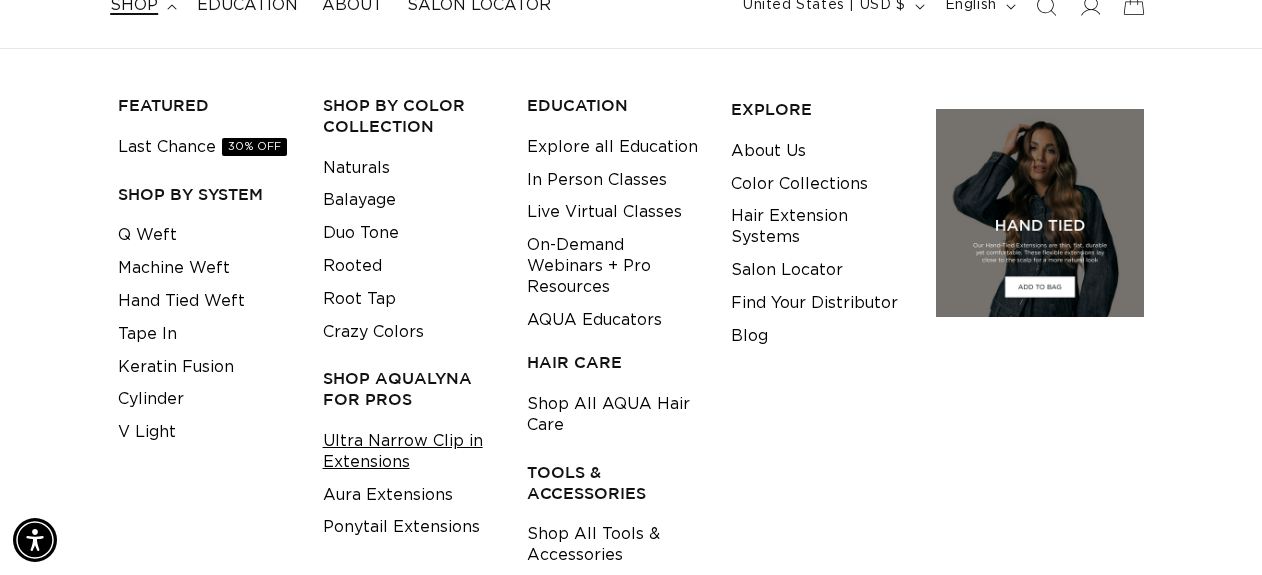 click on "Ultra Narrow Clip in Extensions" at bounding box center (409, 452) 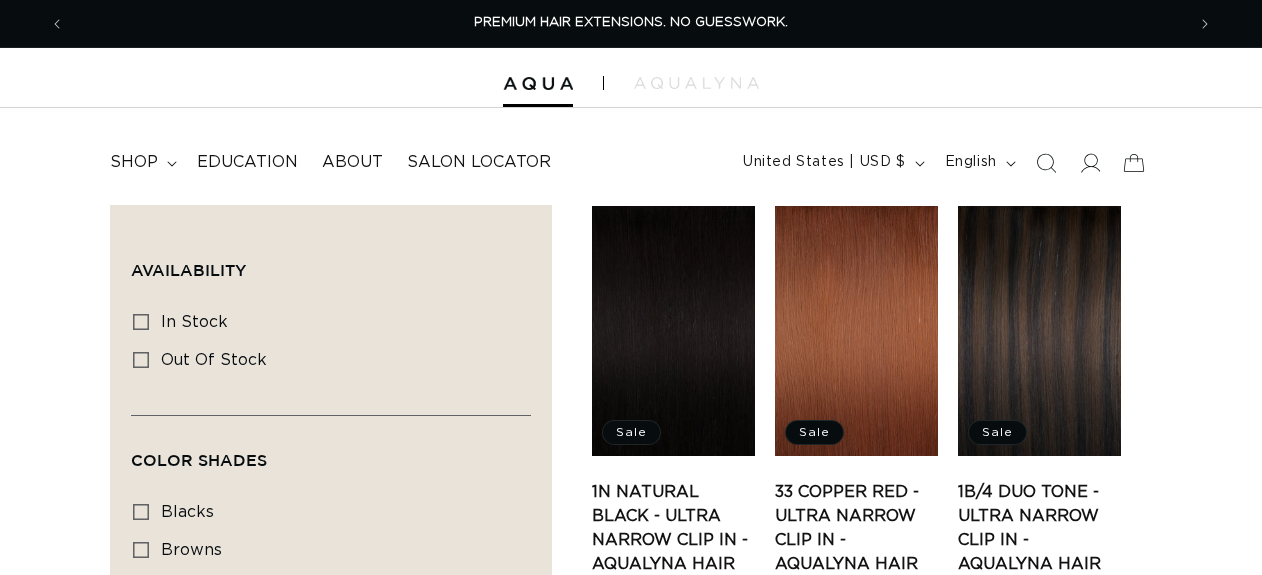 scroll, scrollTop: 0, scrollLeft: 0, axis: both 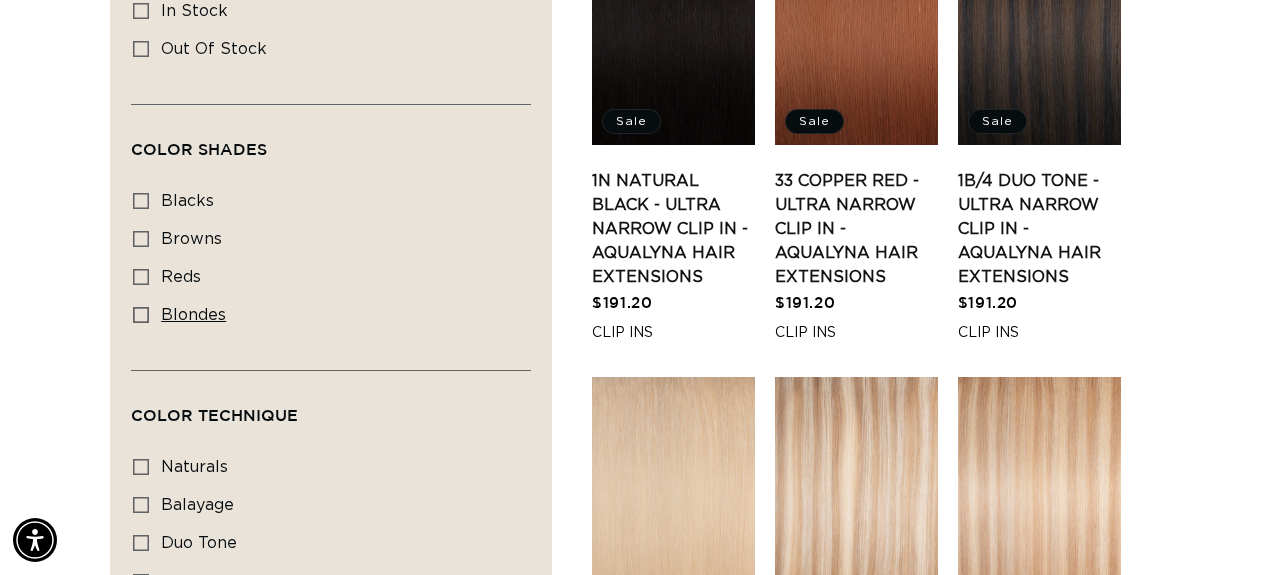 click 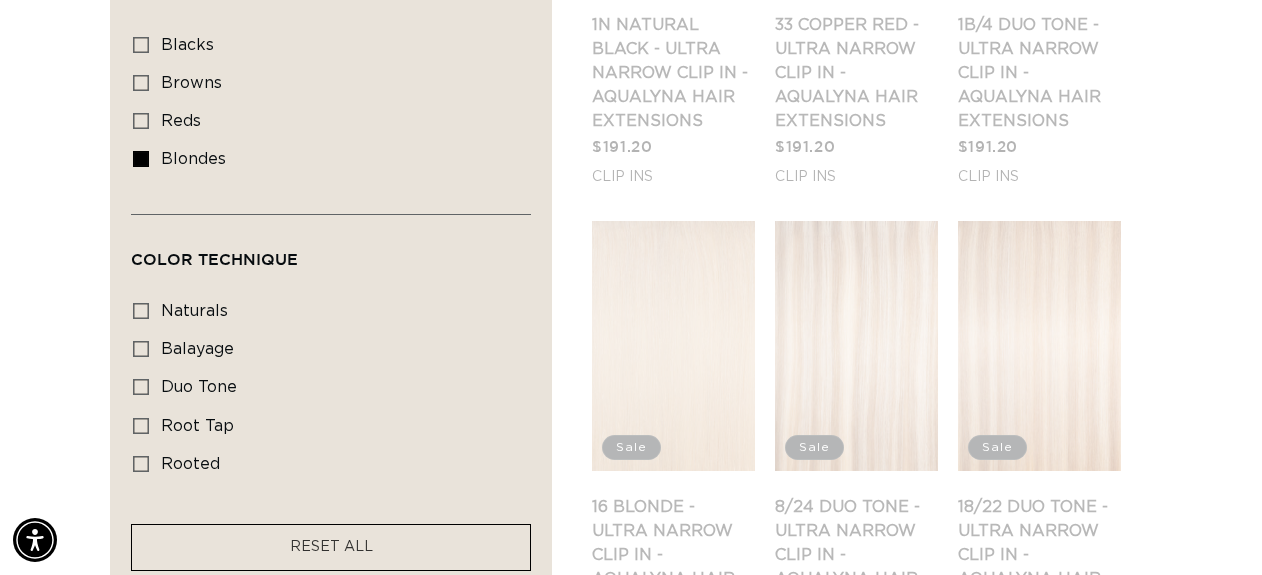 scroll, scrollTop: 415, scrollLeft: 0, axis: vertical 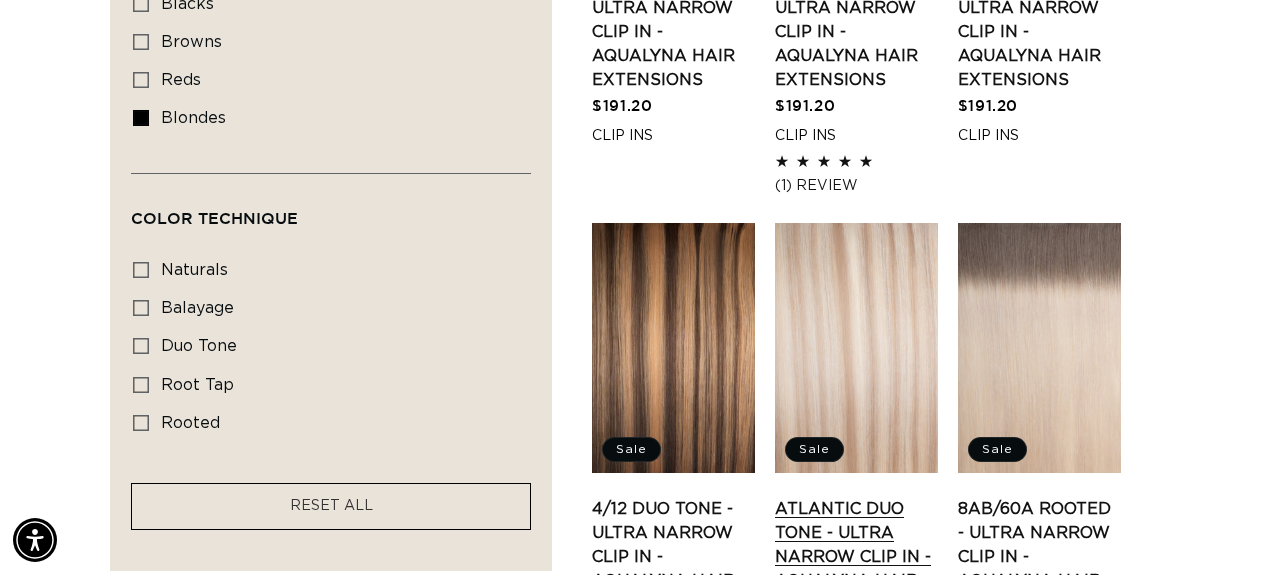 click on "Atlantic Duo Tone - Ultra Narrow Clip In - AquaLyna Hair Extensions" at bounding box center [856, 557] 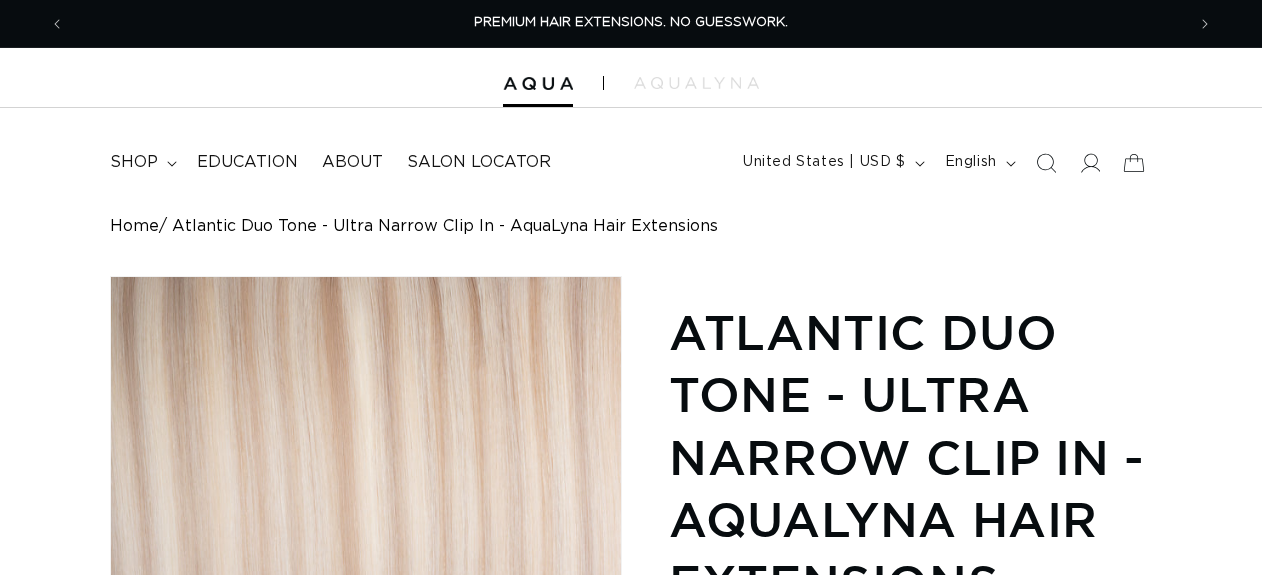 scroll, scrollTop: 2, scrollLeft: 0, axis: vertical 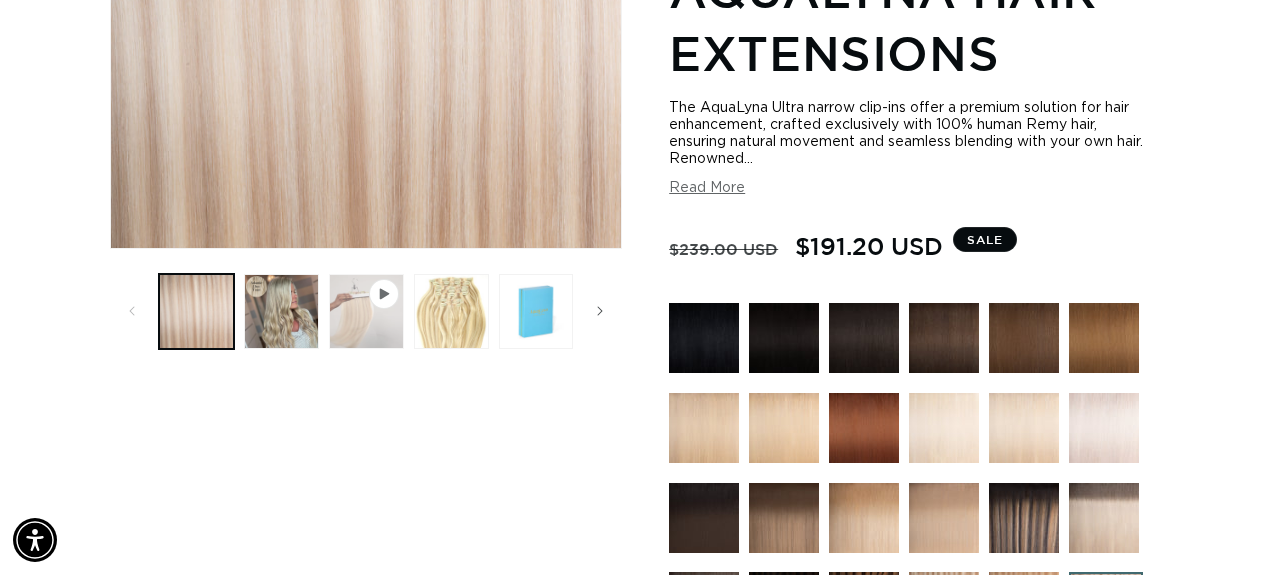 click at bounding box center [366, 311] 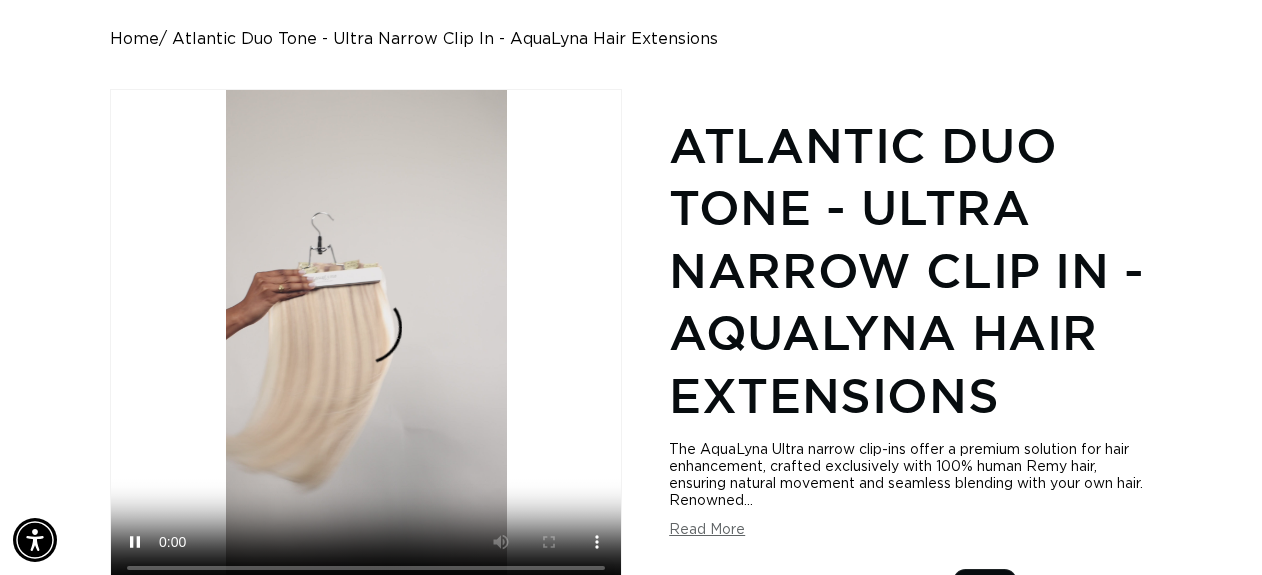 scroll, scrollTop: 174, scrollLeft: 0, axis: vertical 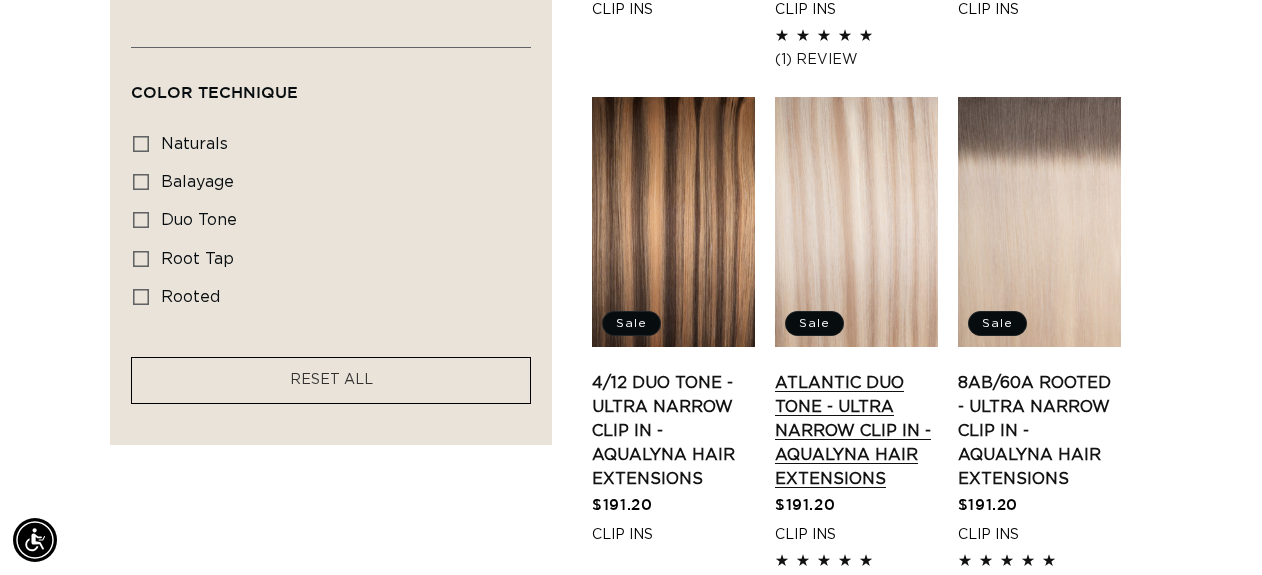 click on "Atlantic Duo Tone - Ultra Narrow Clip In - AquaLyna Hair Extensions" at bounding box center [856, 431] 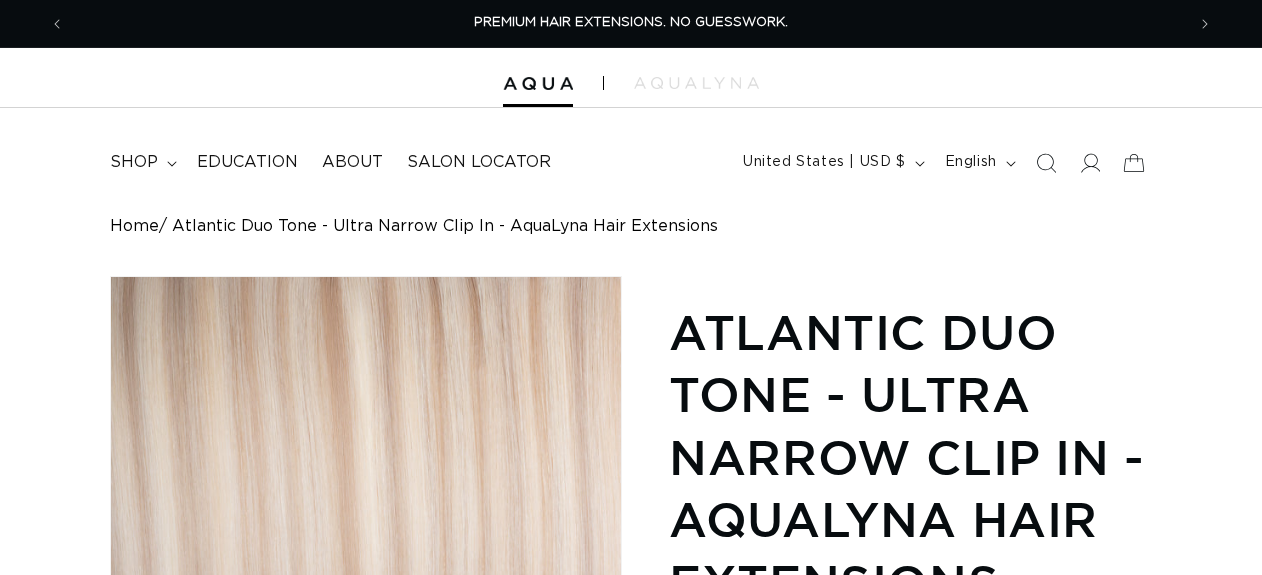 scroll, scrollTop: 229, scrollLeft: 0, axis: vertical 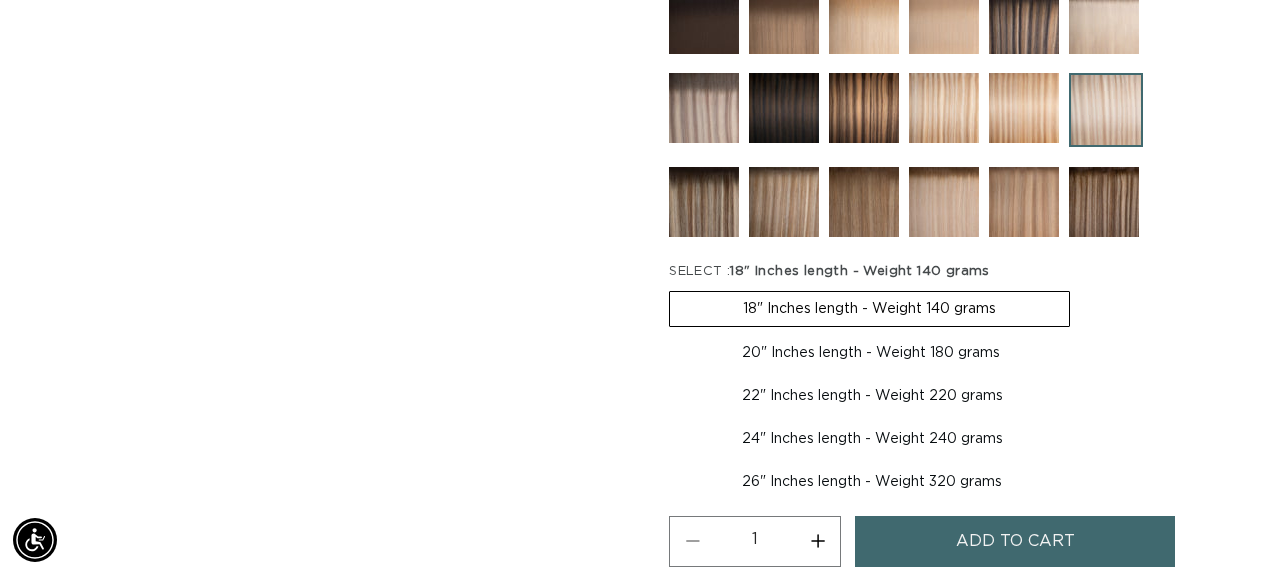 click on "20" Inches length - Weight 180 grams Variant sold out or unavailable" at bounding box center [871, 353] 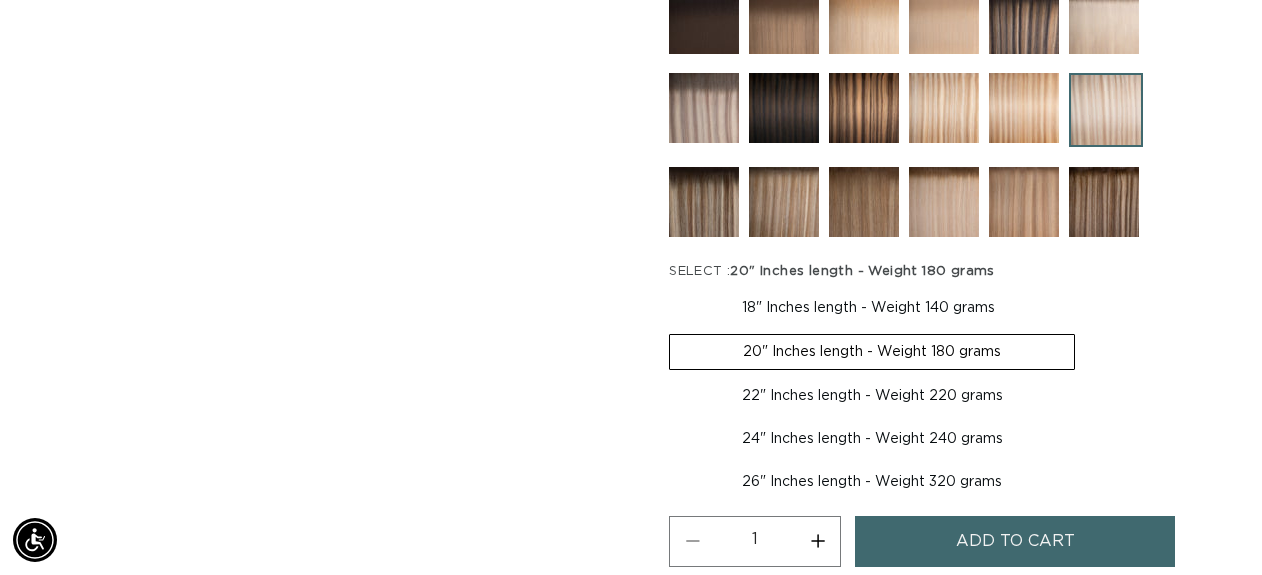 scroll, scrollTop: 0, scrollLeft: 2240, axis: horizontal 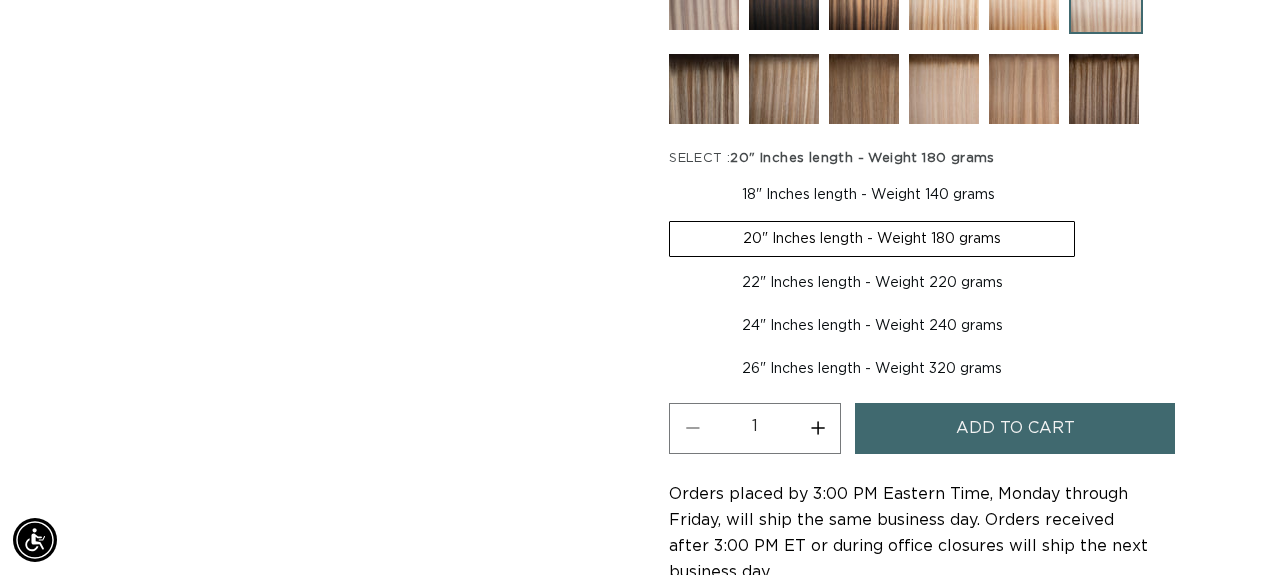 click on "Add to cart" at bounding box center (1015, 428) 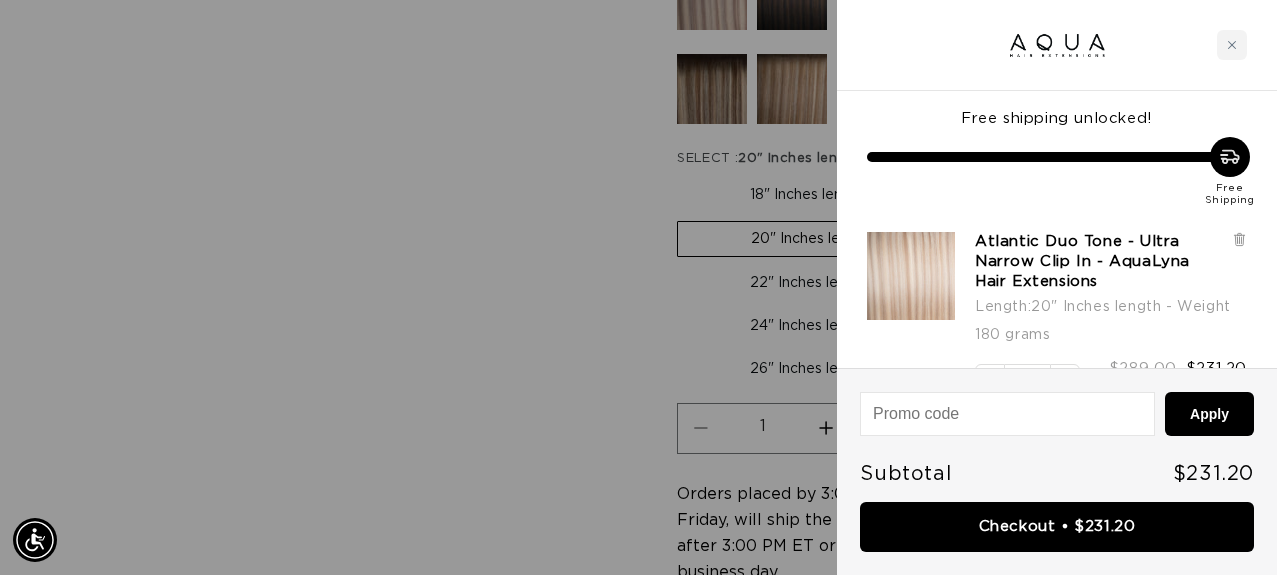 scroll, scrollTop: 0, scrollLeft: 0, axis: both 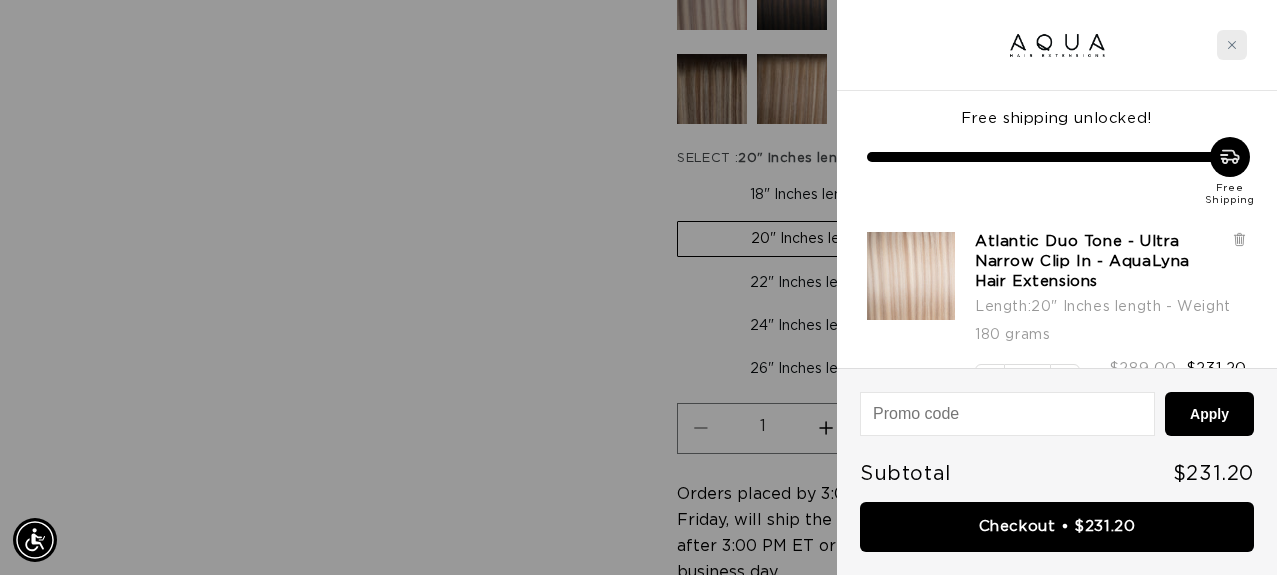click at bounding box center (1232, 45) 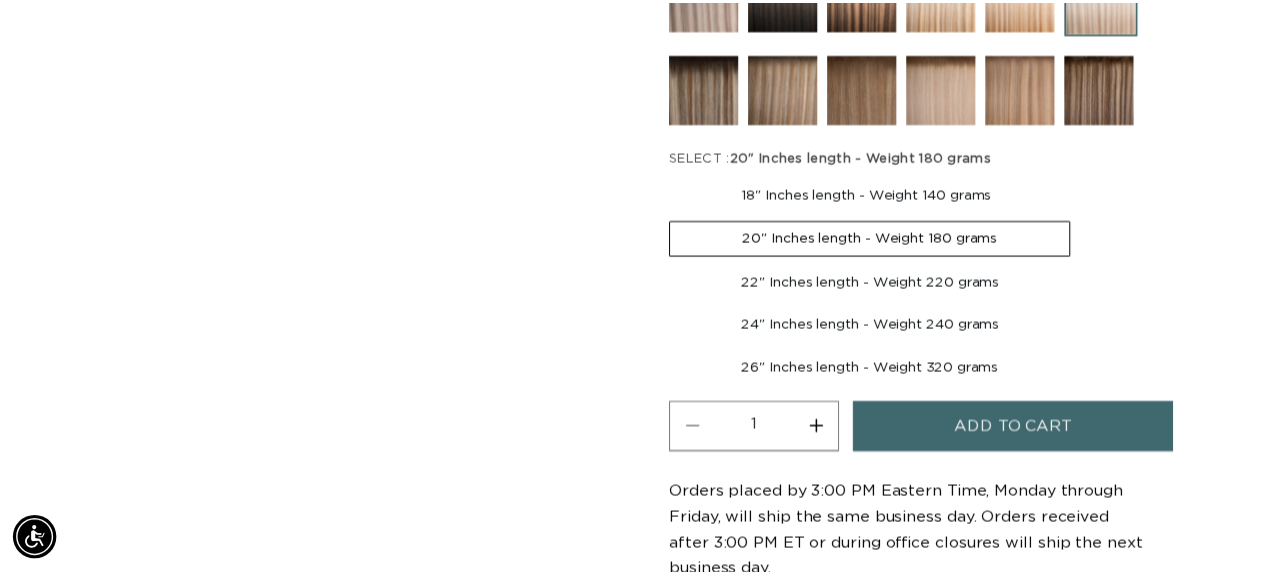 scroll, scrollTop: 0, scrollLeft: 2240, axis: horizontal 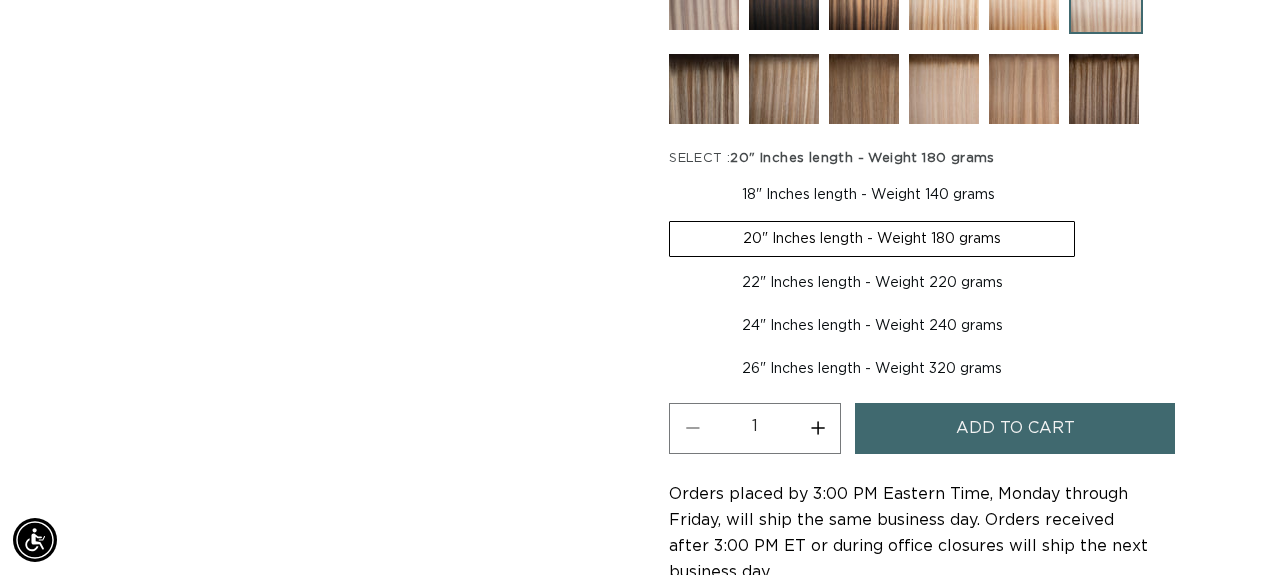 click on "18" Inches length - Weight 140 grams Variant sold out or unavailable" at bounding box center [868, 195] 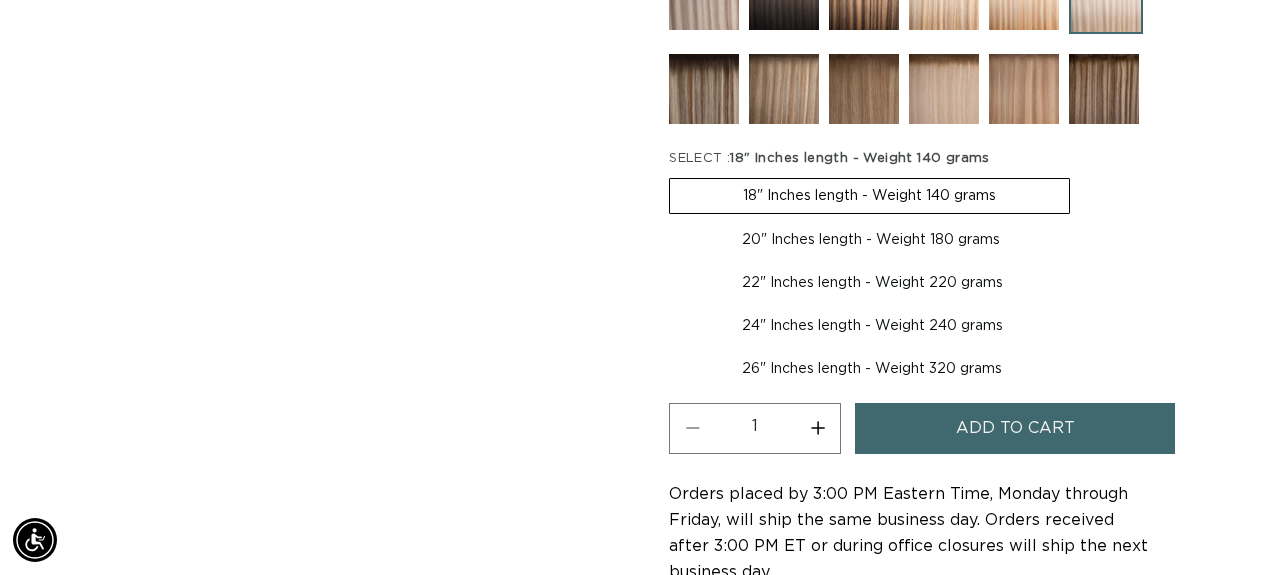 scroll, scrollTop: 0, scrollLeft: 0, axis: both 